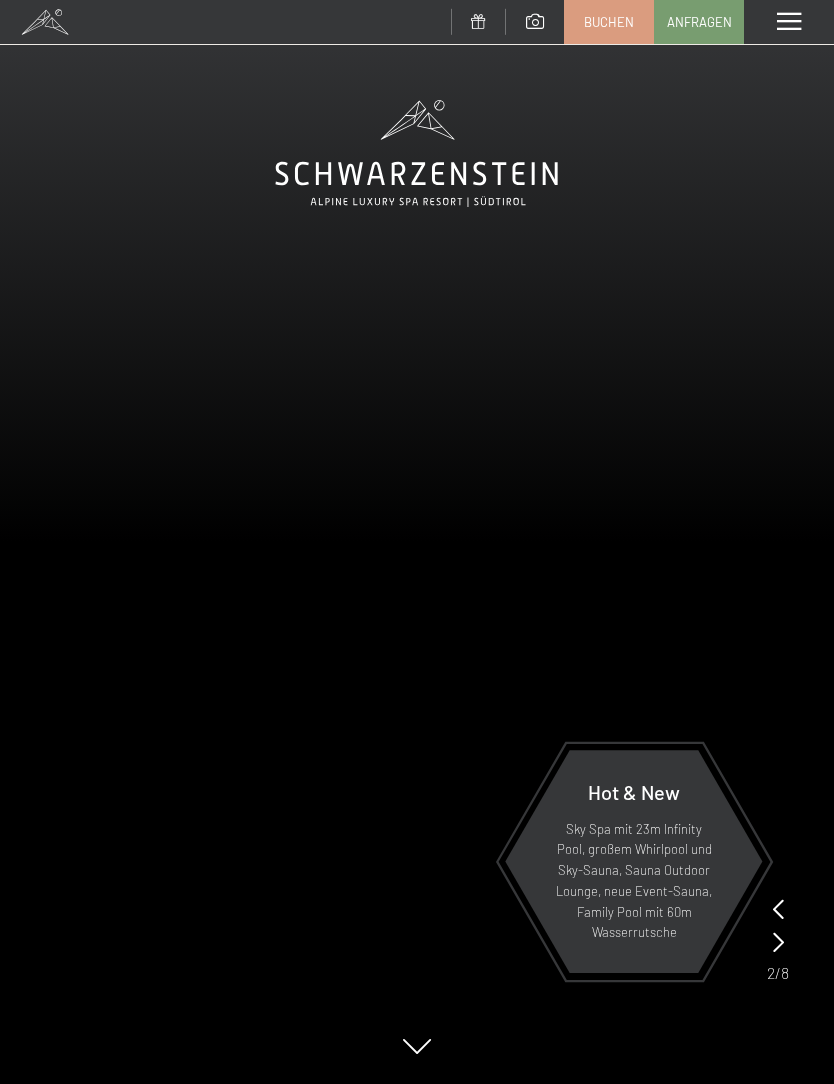 scroll, scrollTop: 0, scrollLeft: 0, axis: both 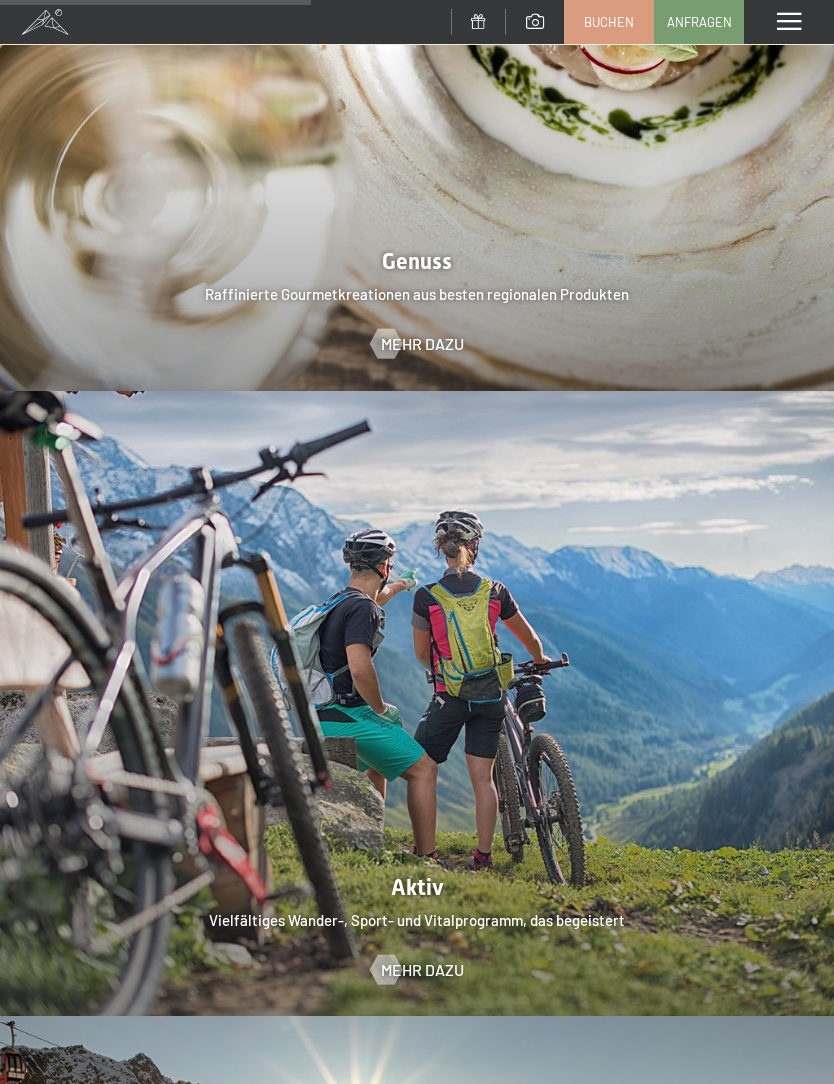 click on "Buchen" at bounding box center [609, 22] 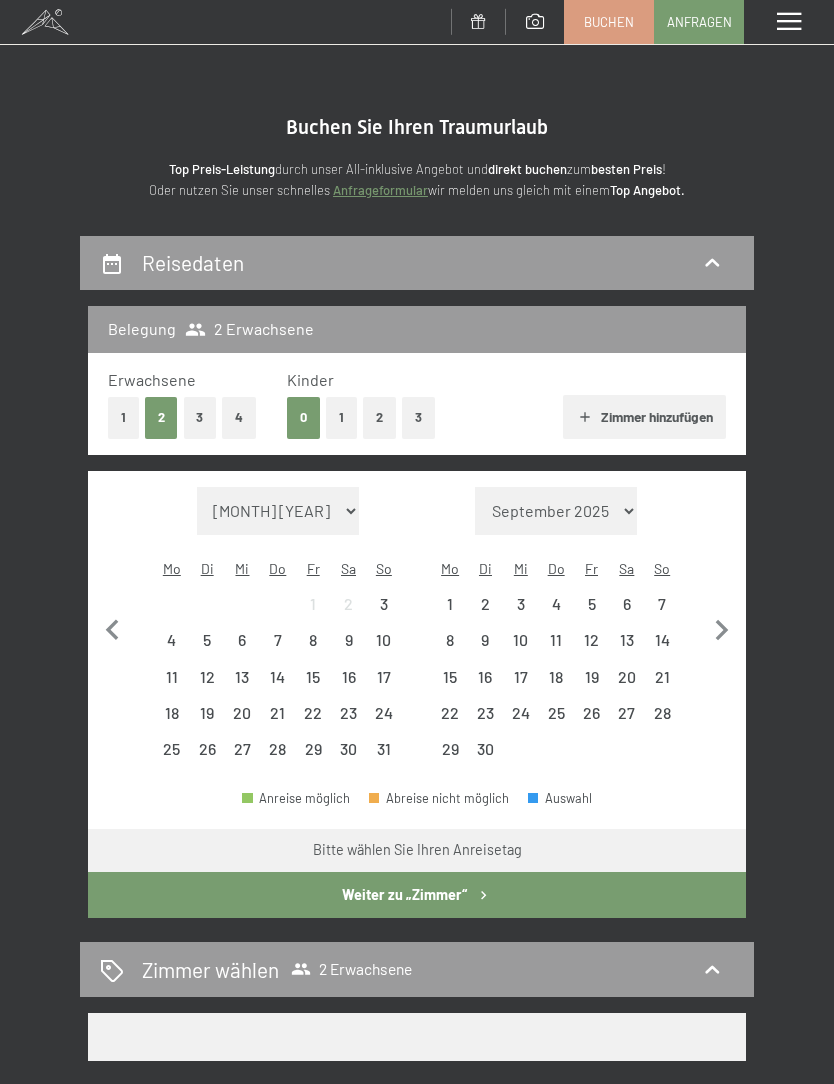 scroll, scrollTop: 0, scrollLeft: 0, axis: both 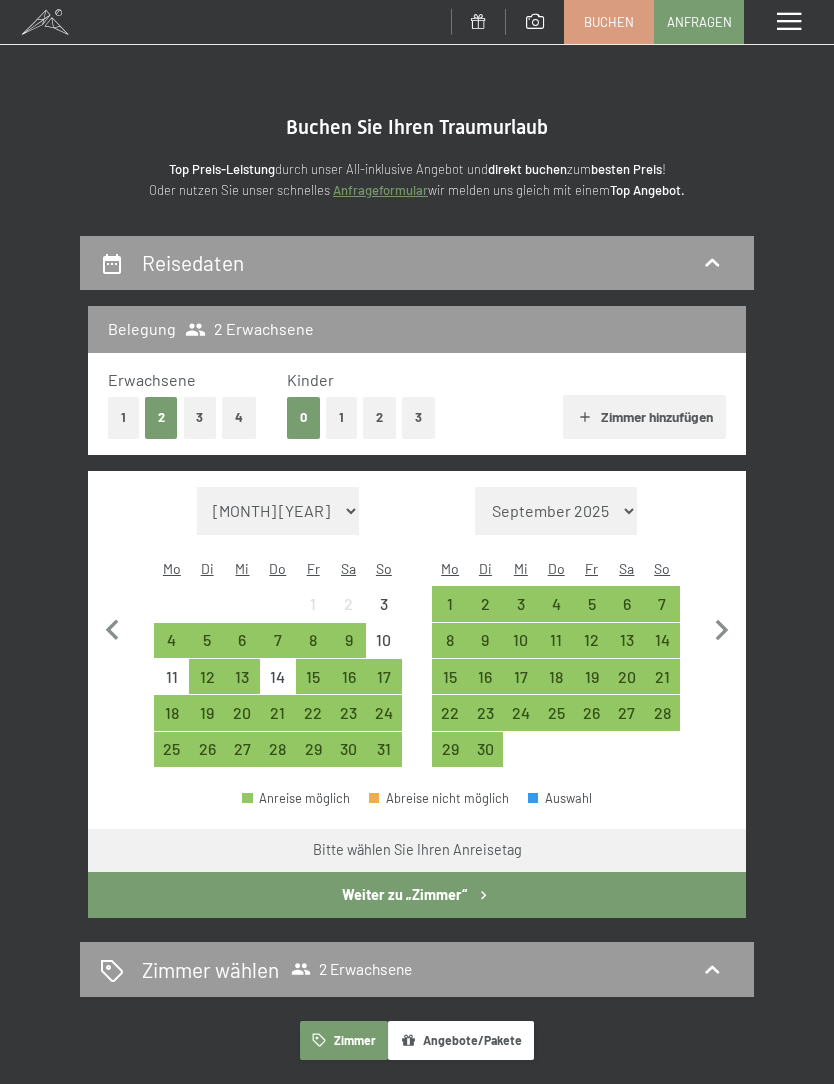 click 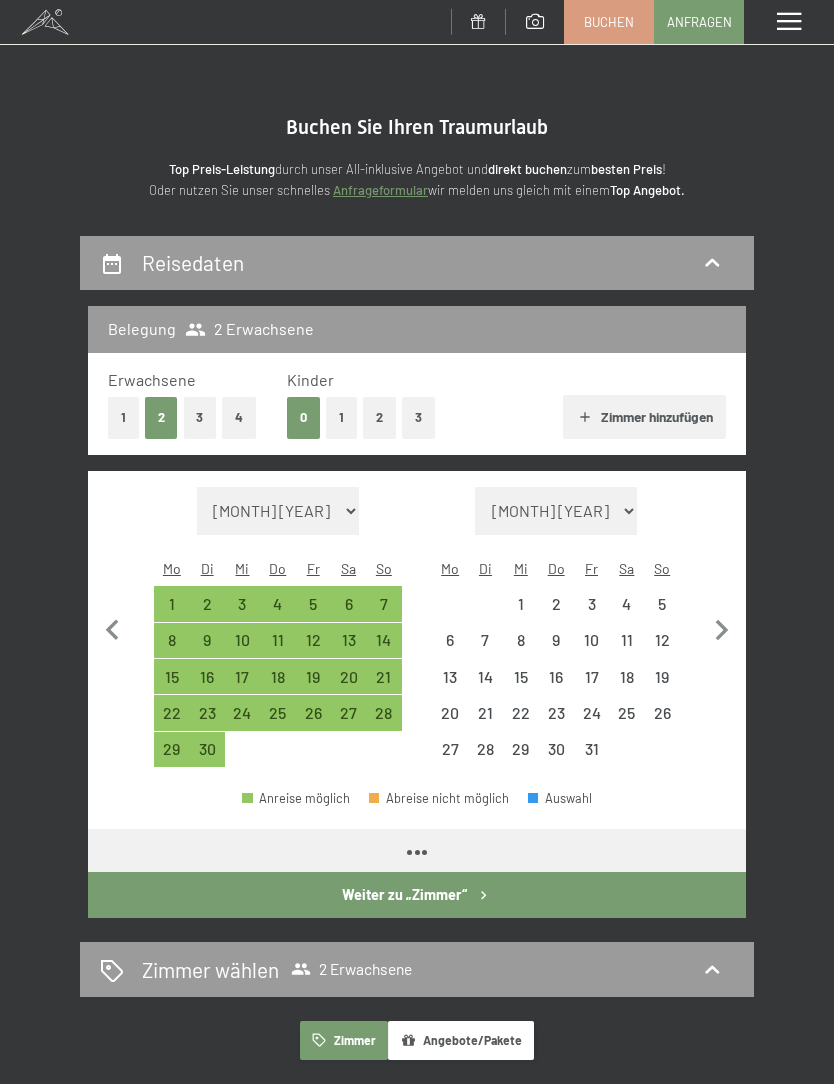 click 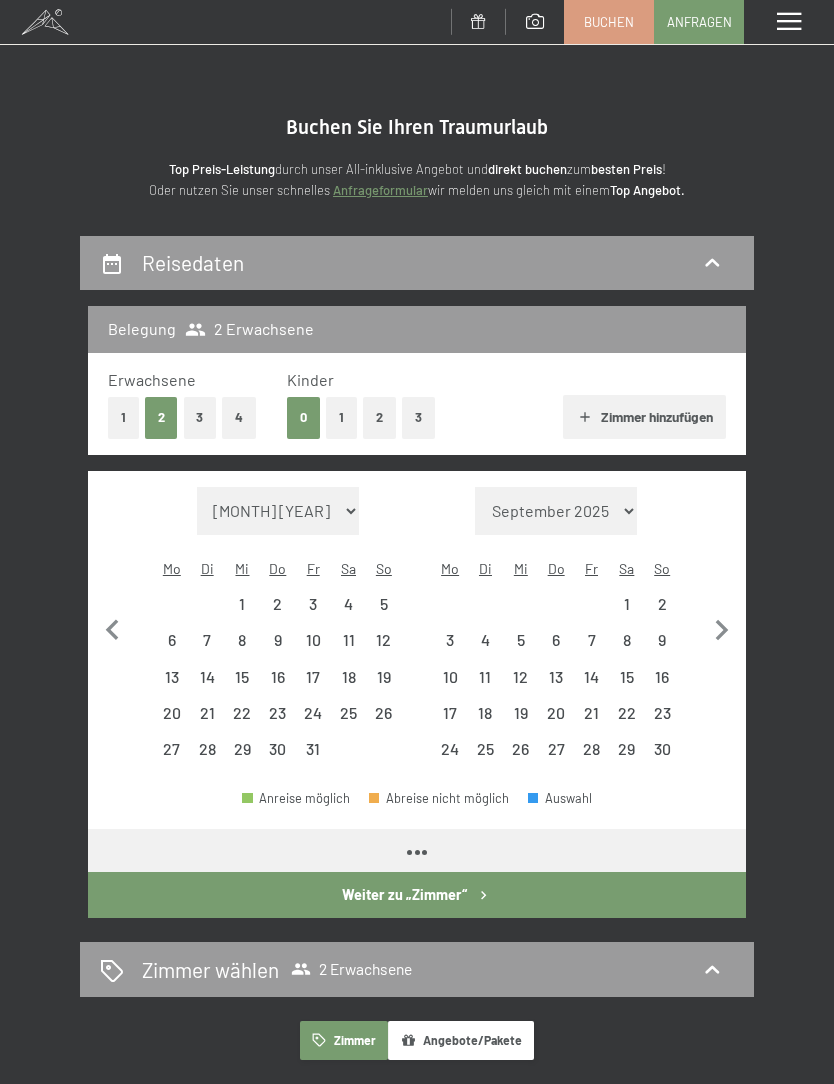 select on "2025-10-01" 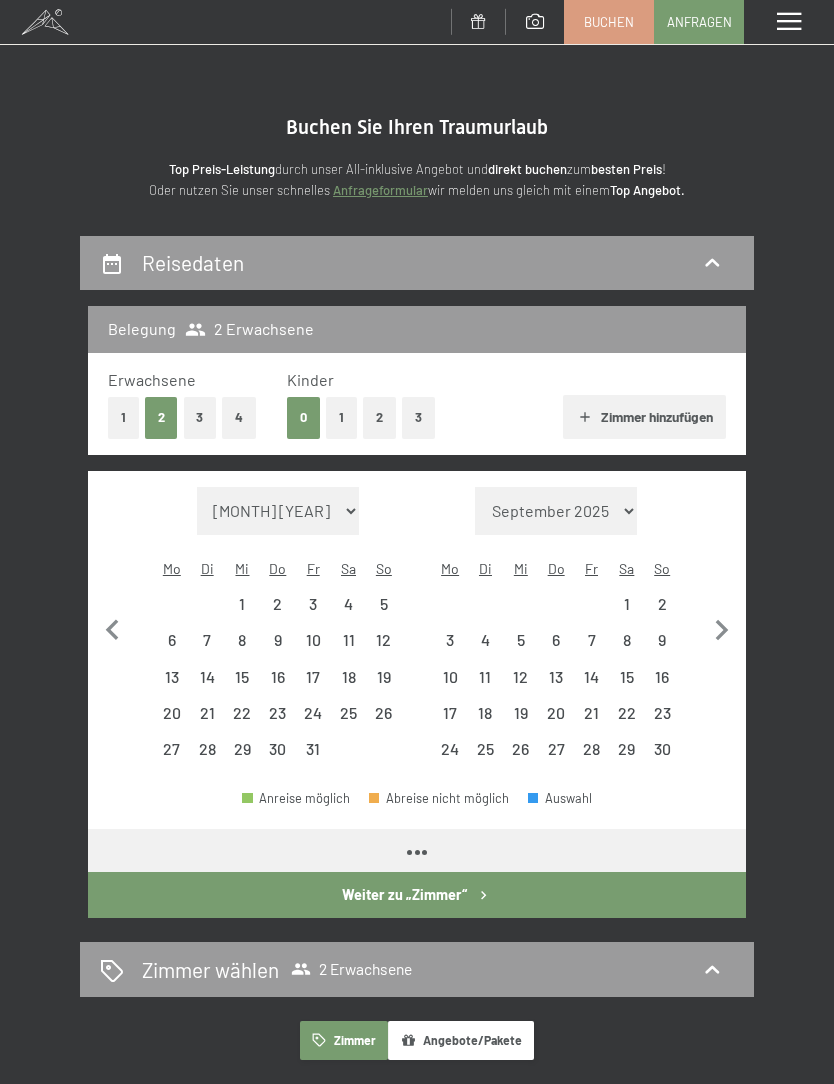 select on "2025-11-01" 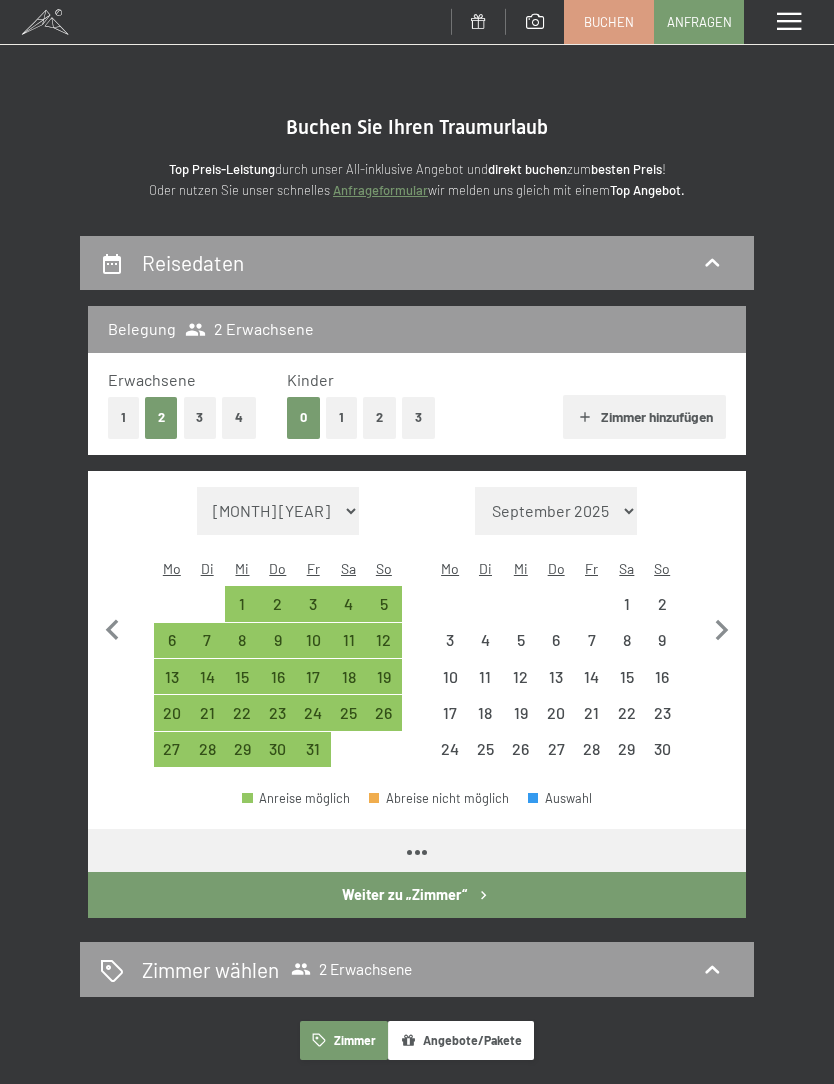 select on "2025-10-01" 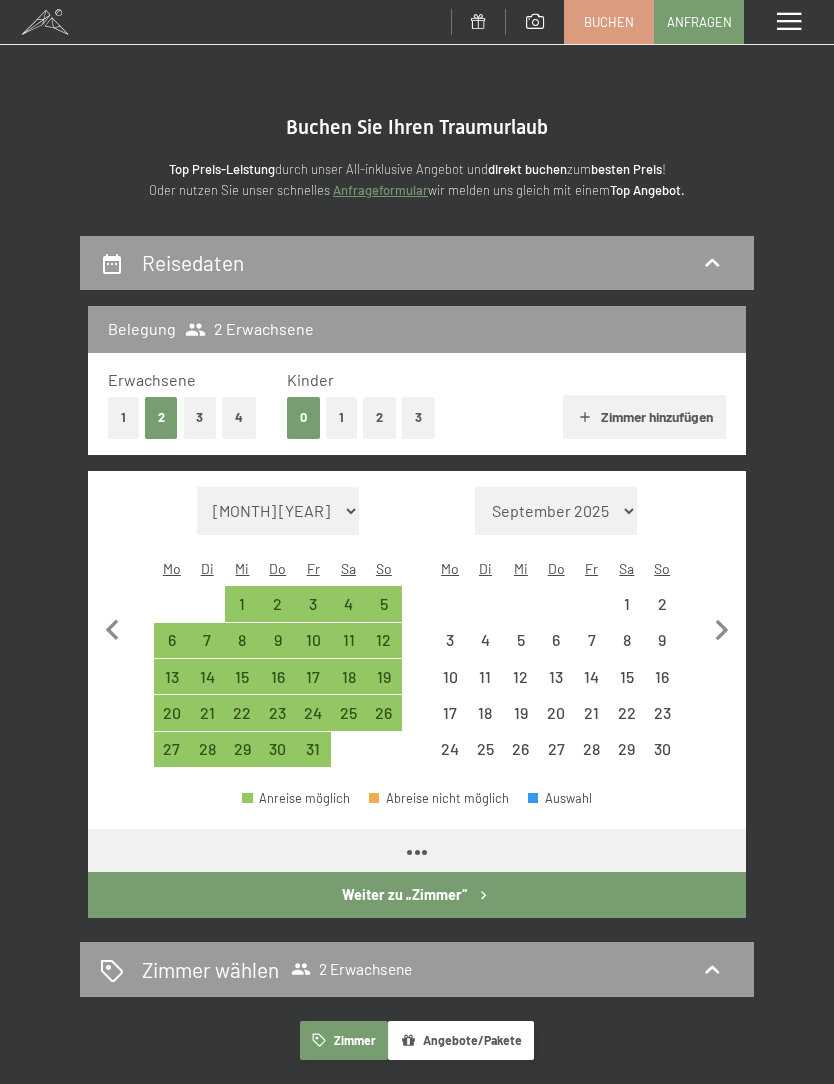 select on "2025-11-01" 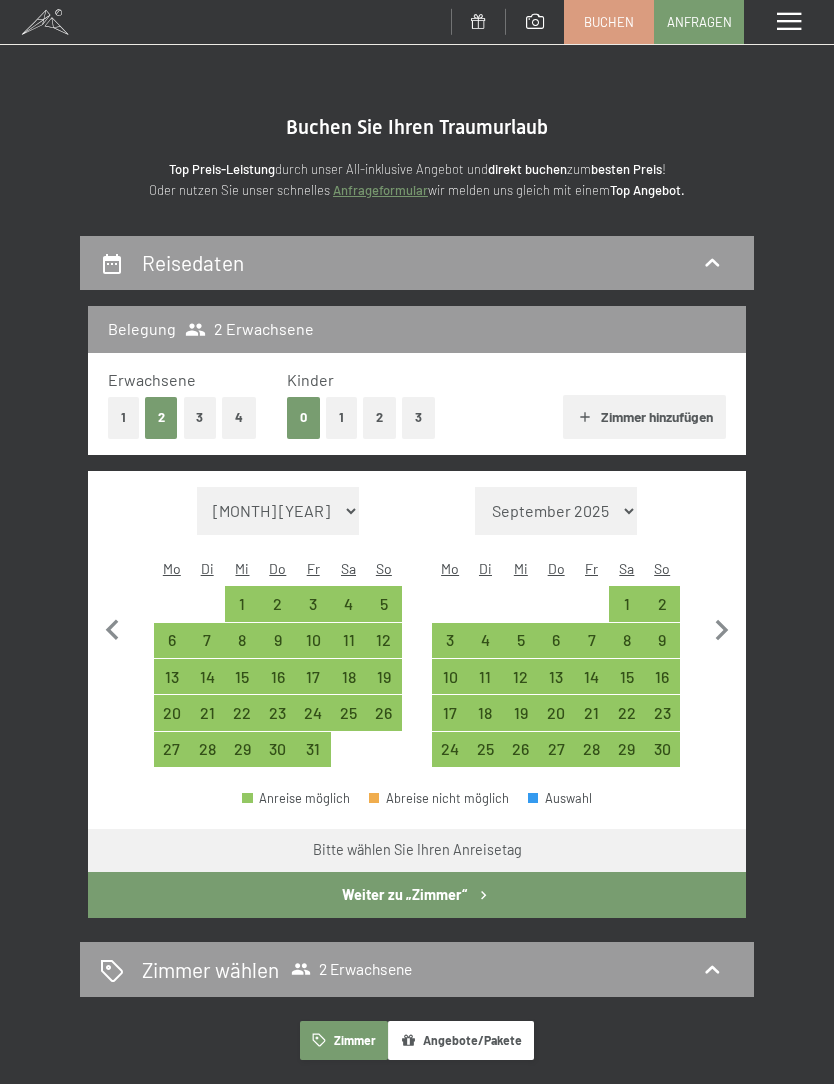 click on "17" at bounding box center (449, 720) 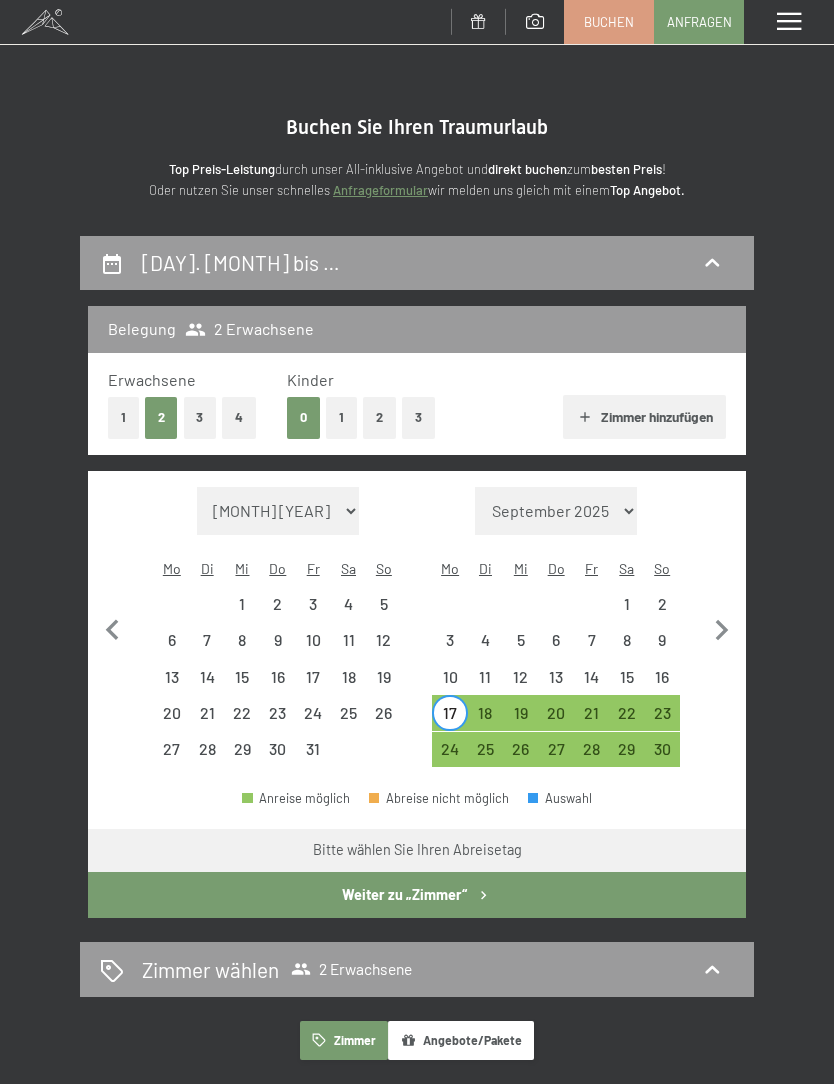 click on "21" at bounding box center [591, 720] 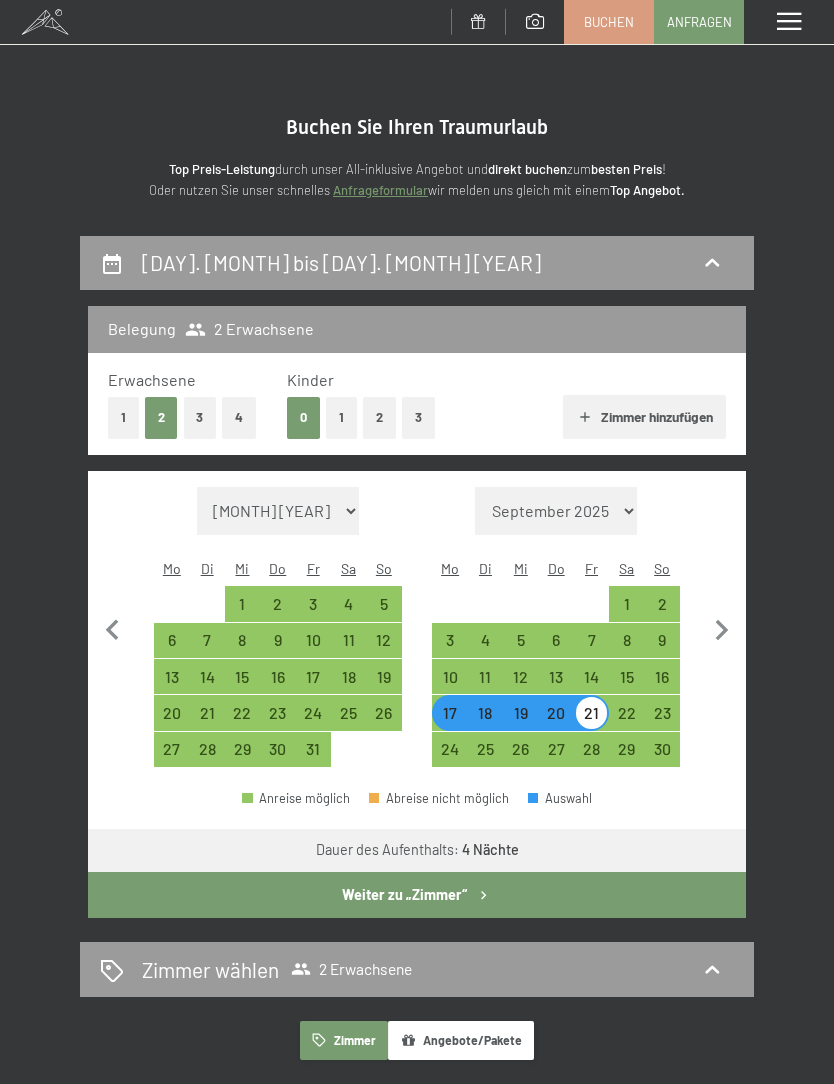 click on "3" at bounding box center (200, 417) 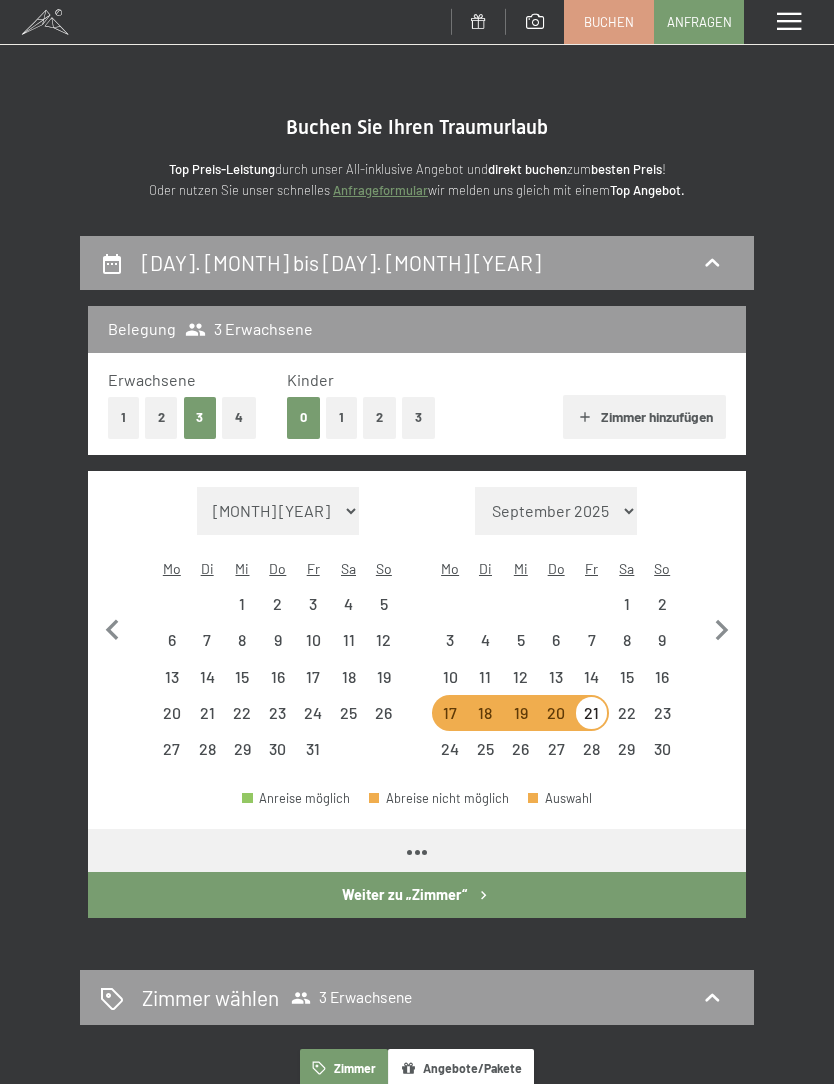 select on "2025-10-01" 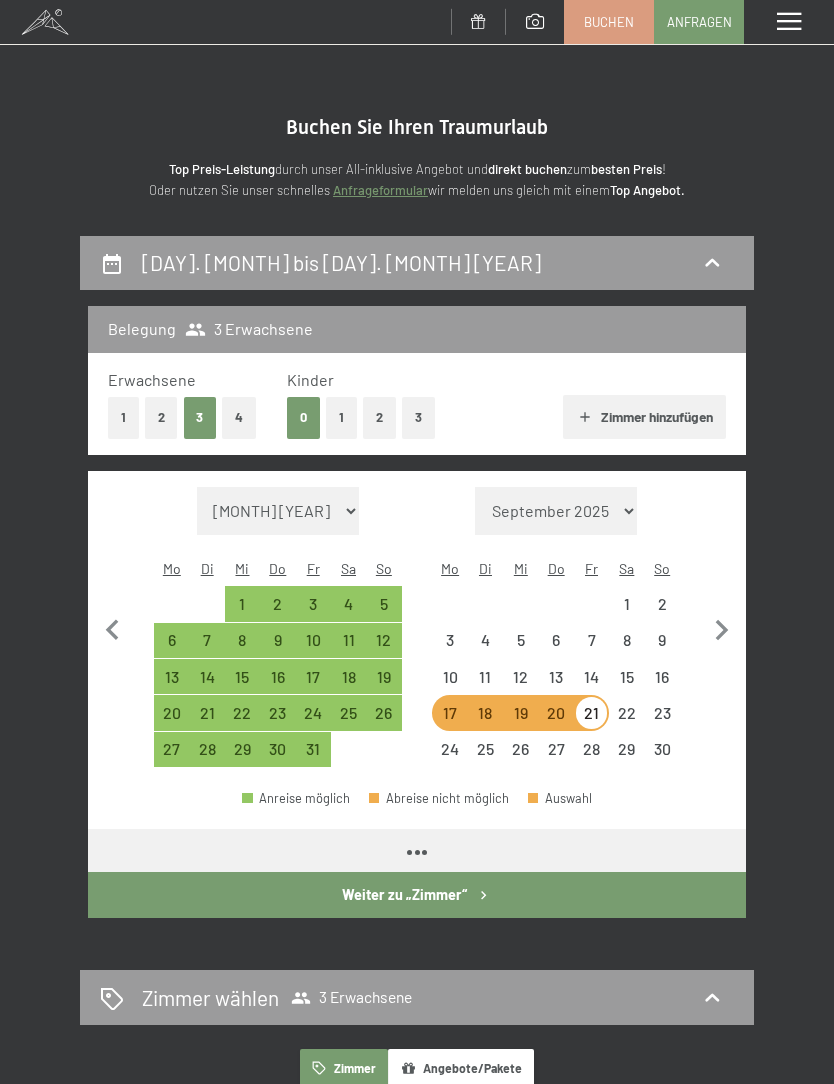 select on "2025-10-01" 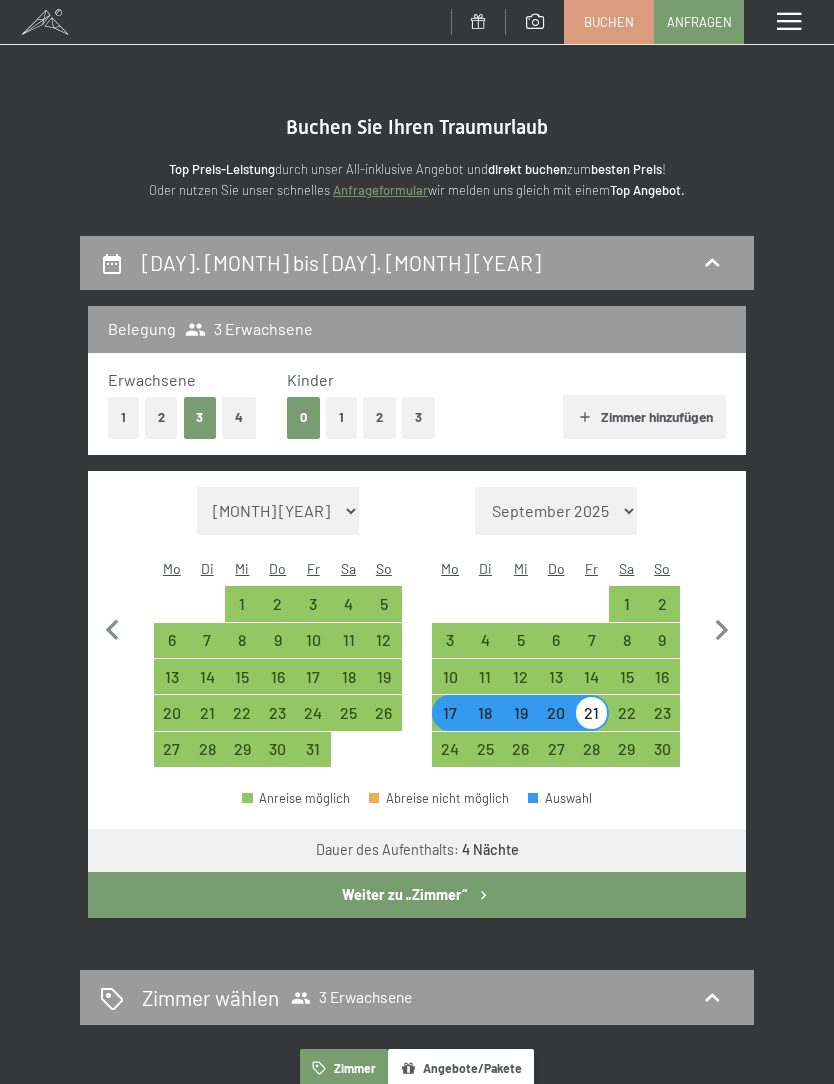 click on "2" at bounding box center (161, 417) 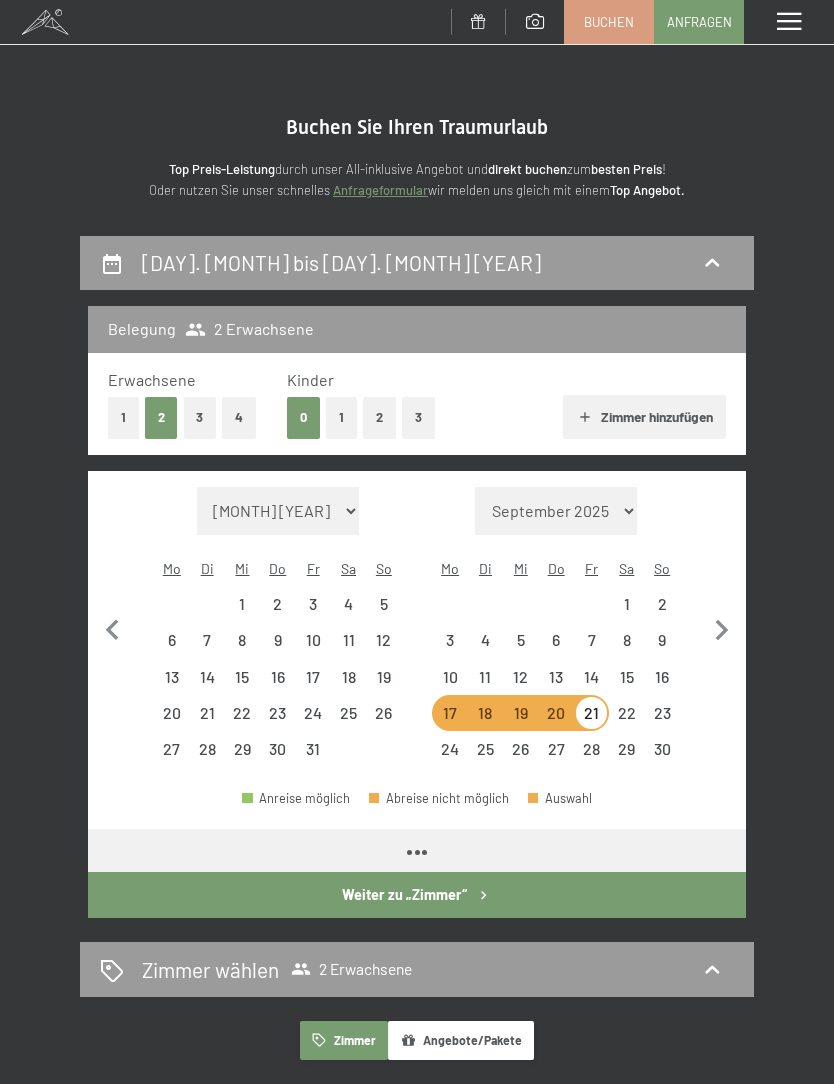 click on "Zimmer hinzufügen" at bounding box center [644, 417] 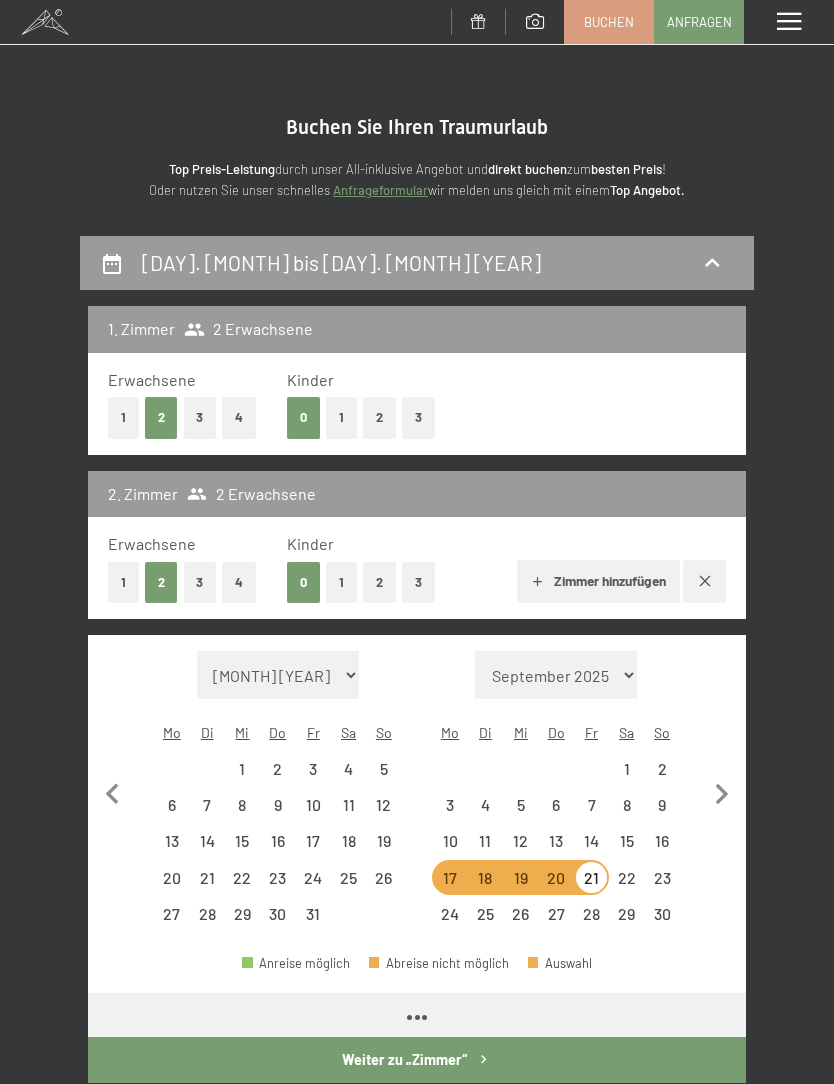 select on "2025-10-01" 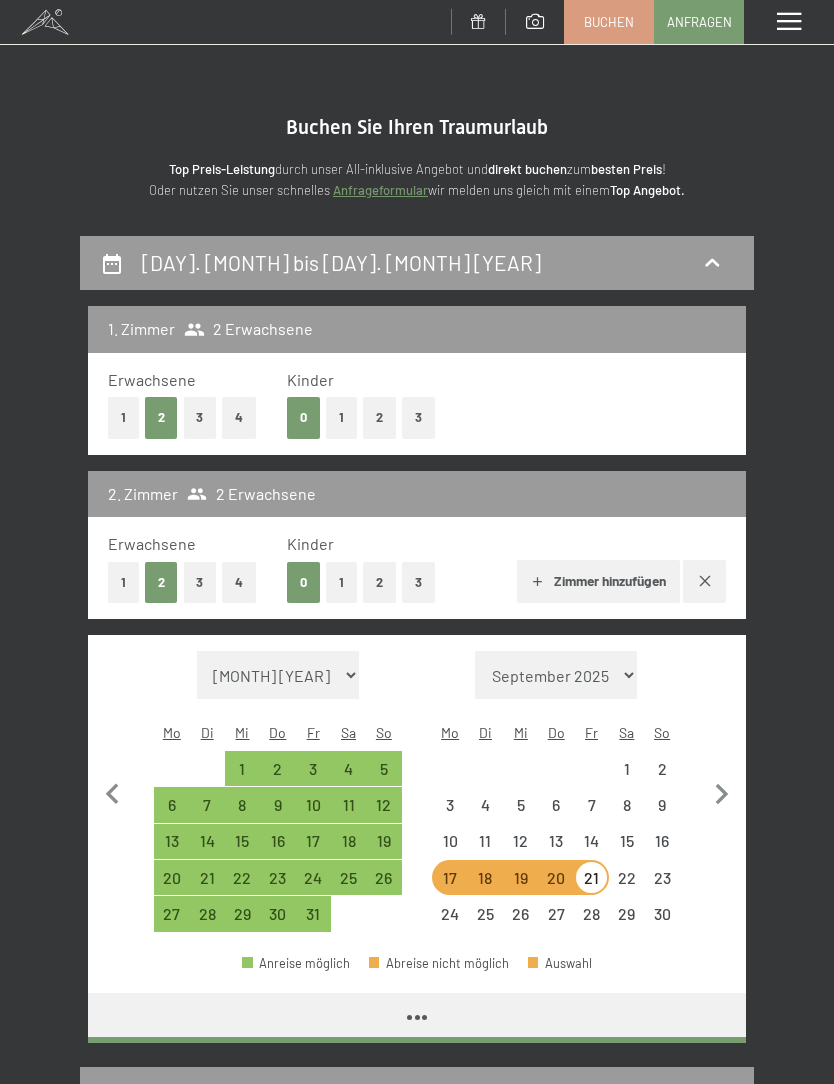 select on "2025-10-01" 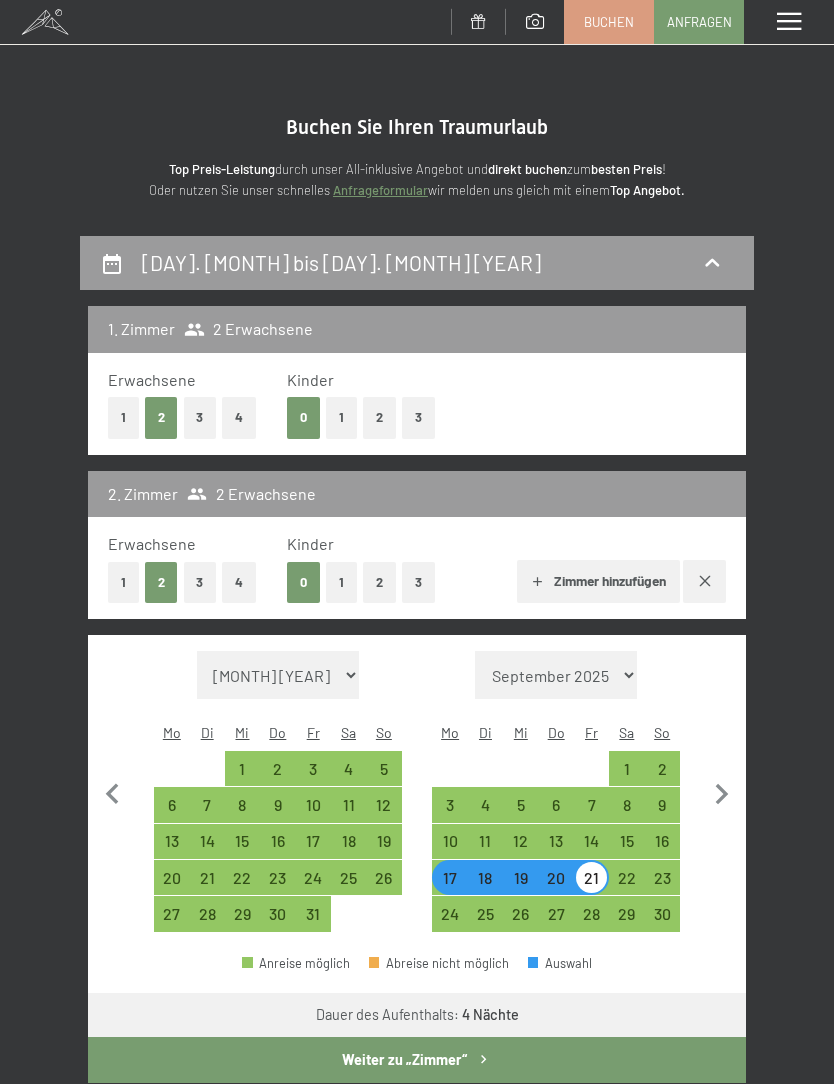 select on "2025-10-01" 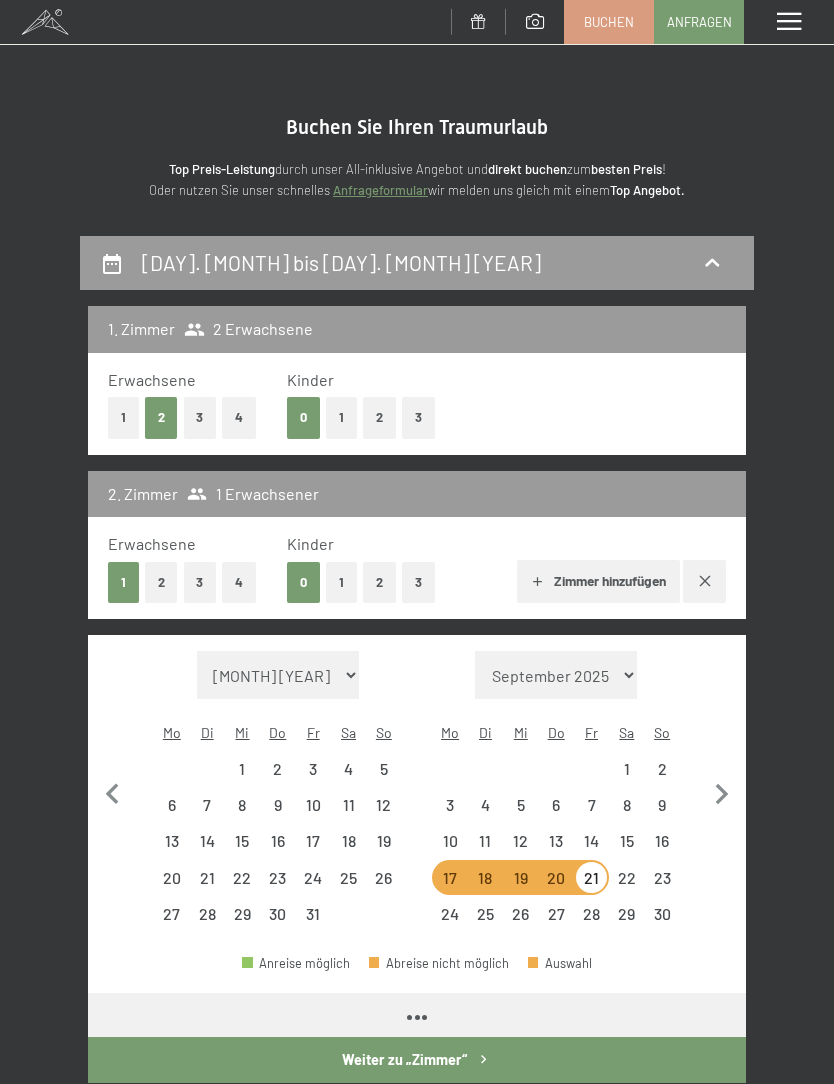 select on "2025-10-01" 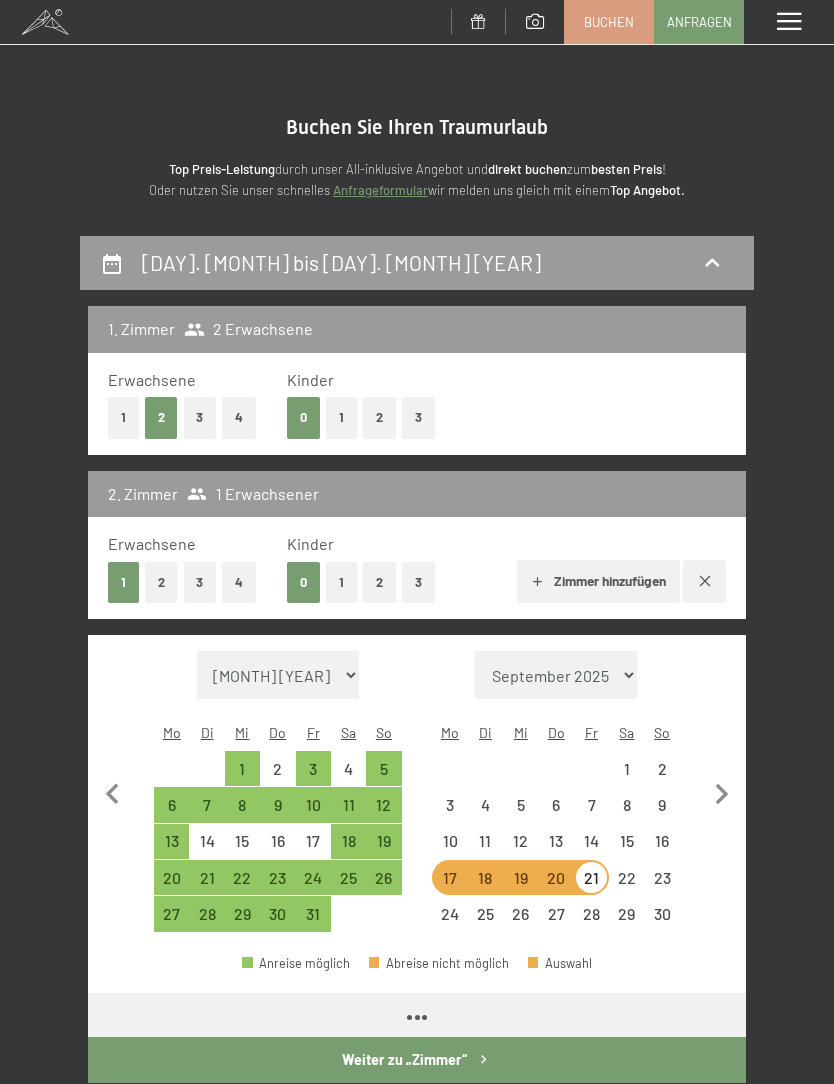 select on "2025-10-01" 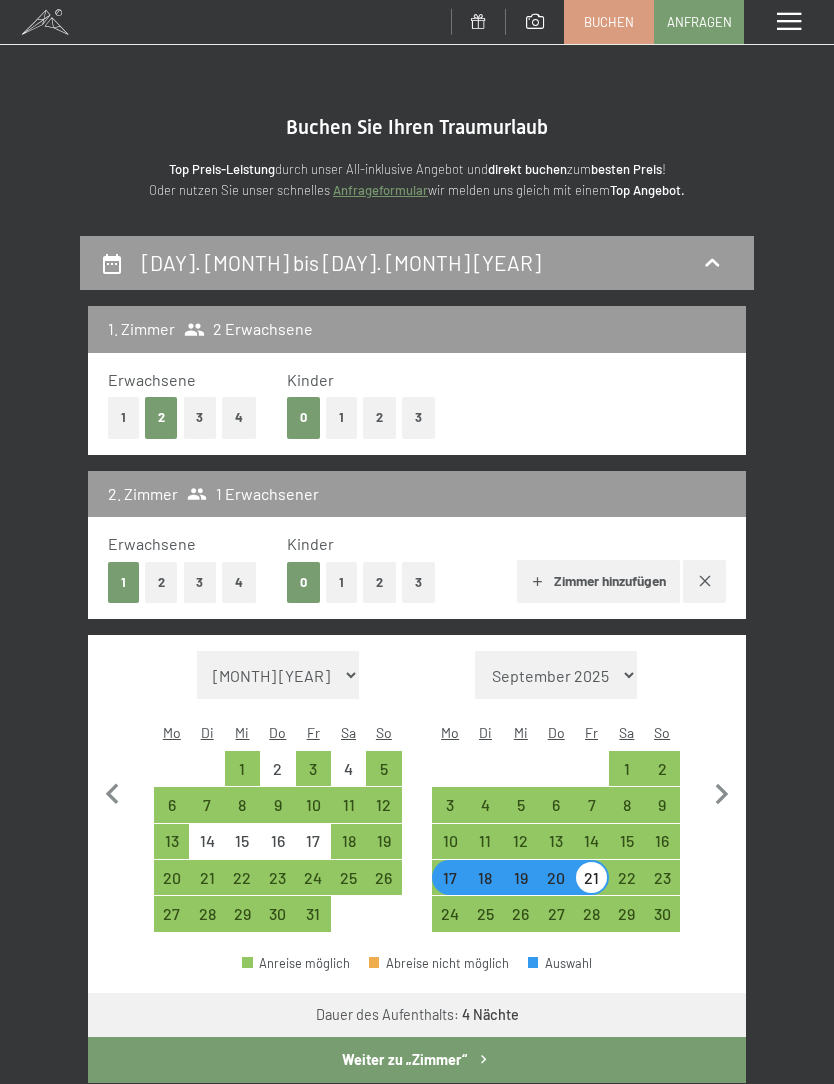 click 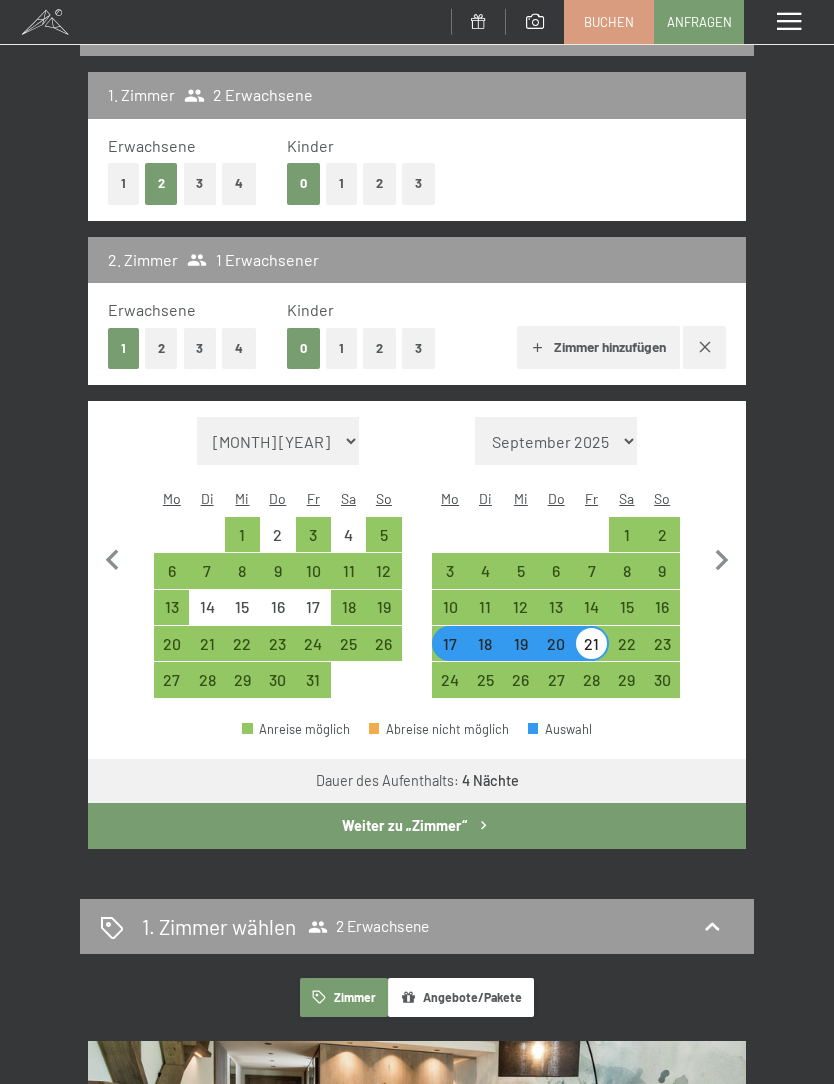 select on "2025-10-01" 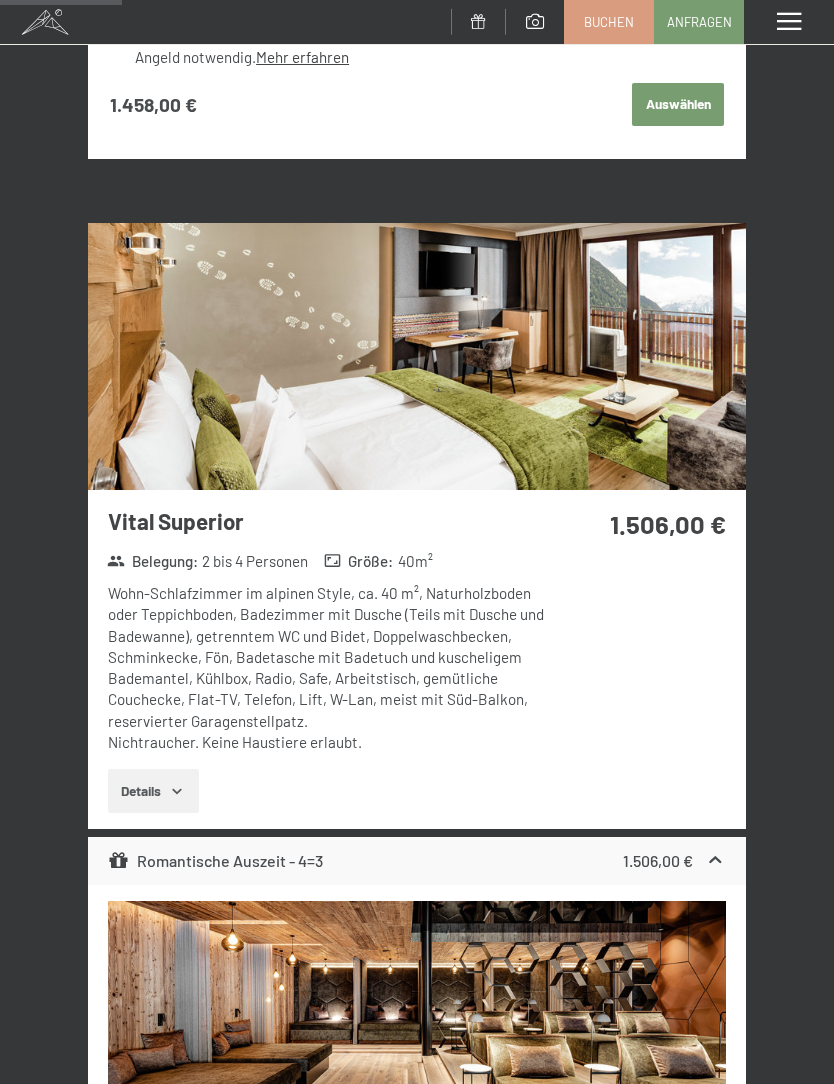 scroll, scrollTop: 1682, scrollLeft: 0, axis: vertical 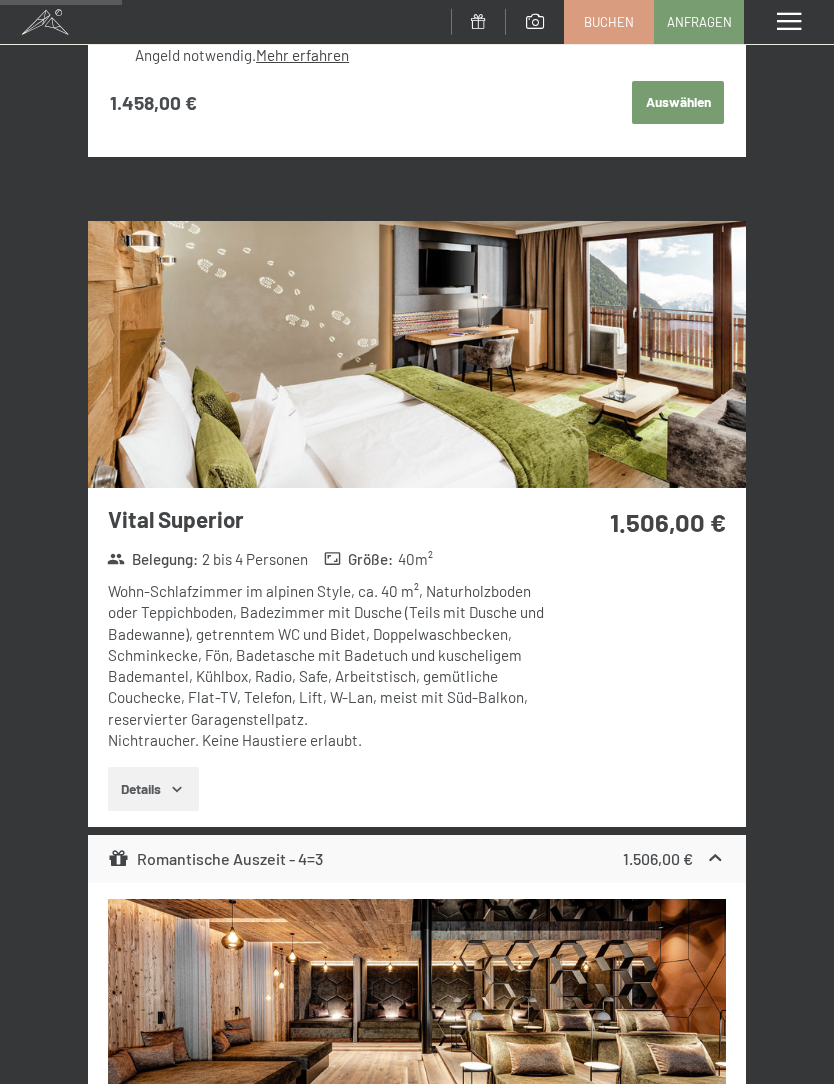 click on "Vital Superior Belegung : 2 bis 4 Personen Größe : 40  m² Wohn-Schlafzimmer im alpinen Style, ca. 40 m², Naturholzboden oder Teppichboden, Badezimmer mit Dusche (Teils mit Dusche und Badewanne), getrenntem WC und Bidet, Doppelwaschbecken, Schminkecke, Fön, Badetasche mit Badetuch und kuscheligem Bademantel, Kühlbox, Radio, Safe, Arbeitstisch, gemütliche Couchecke, Flat-TV, Telefon, Lift, W-Lan, meist mit Süd-Balkon, reservierter Garagenstellpatz. Nichtraucher. Keine Haustiere erlaubt. Details 1.506,00 €" at bounding box center (417, 523) 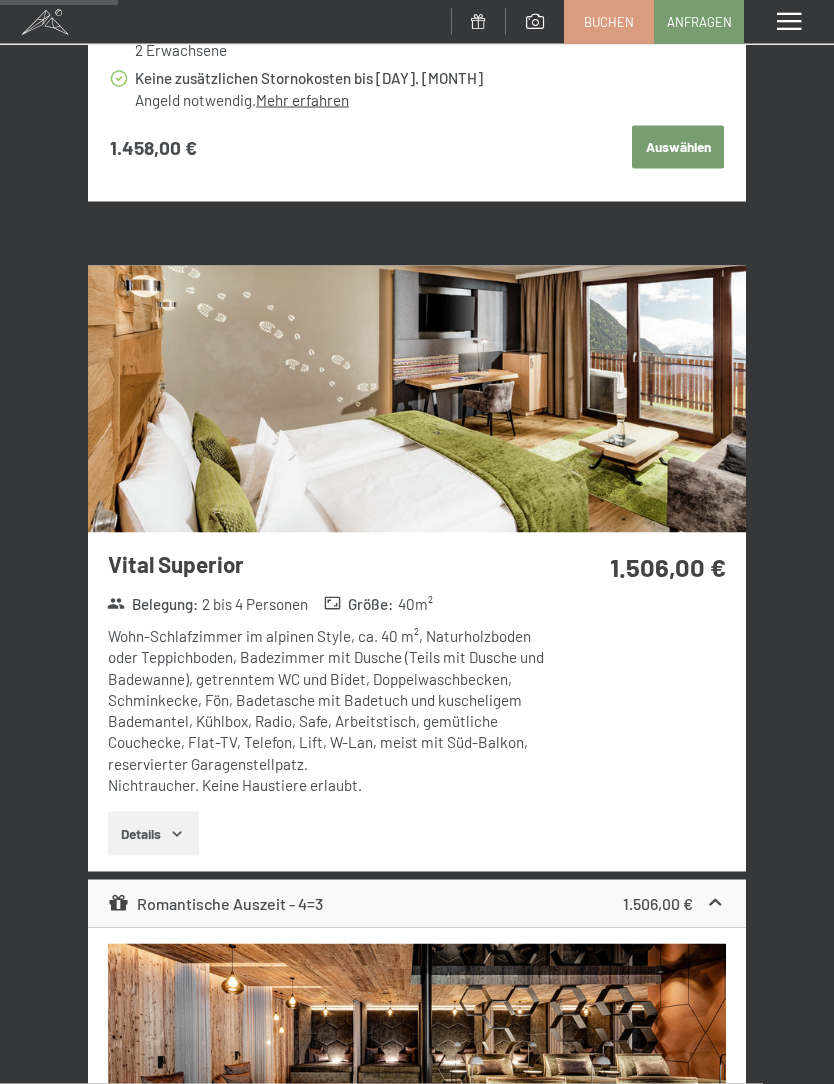 scroll, scrollTop: 1654, scrollLeft: 0, axis: vertical 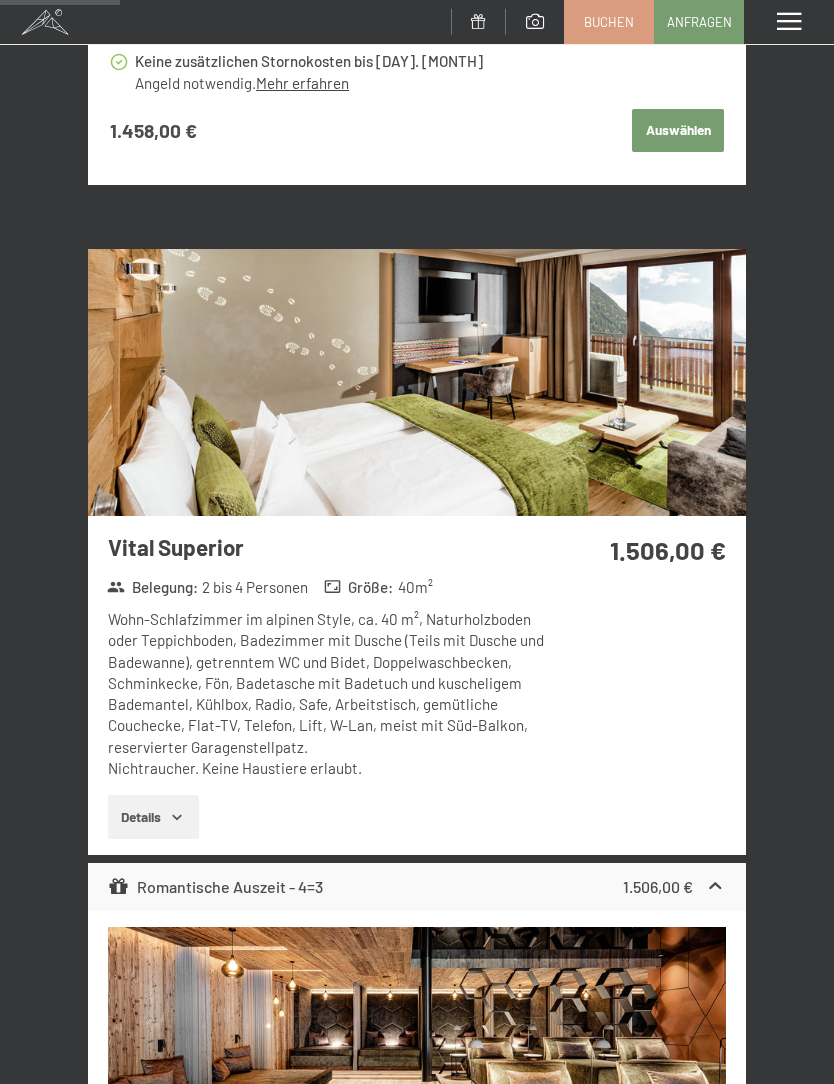 click on "Vital Superior Belegung : 2 bis 4 Personen Größe : 40  m² Wohn-Schlafzimmer im alpinen Style, ca. 40 m², Naturholzboden oder Teppichboden, Badezimmer mit Dusche (Teils mit Dusche und Badewanne), getrenntem WC und Bidet, Doppelwaschbecken, Schminkecke, Fön, Badetasche mit Badetuch und kuscheligem Bademantel, Kühlbox, Radio, Safe, Arbeitstisch, gemütliche Couchecke, Flat-TV, Telefon, Lift, W-Lan, meist mit Süd-Balkon, reservierter Garagenstellpatz. Nichtraucher. Keine Haustiere erlaubt. Details 1.506,00 €" at bounding box center [417, 551] 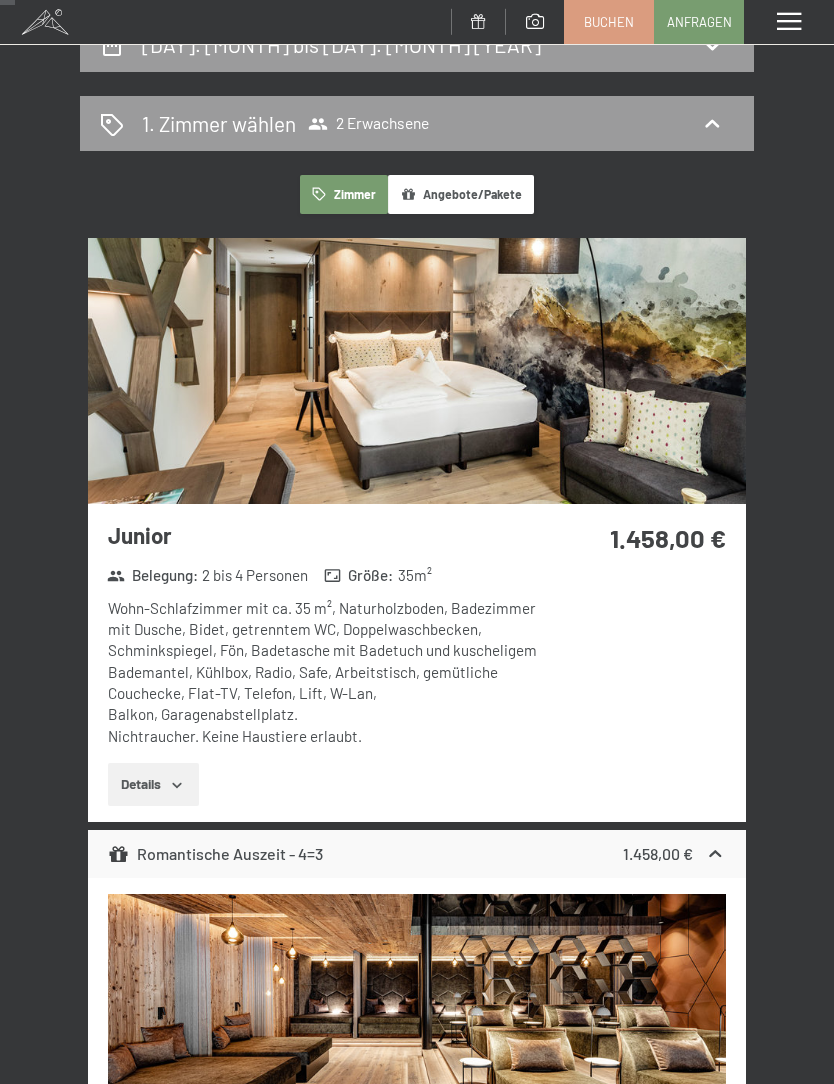 scroll, scrollTop: 216, scrollLeft: 0, axis: vertical 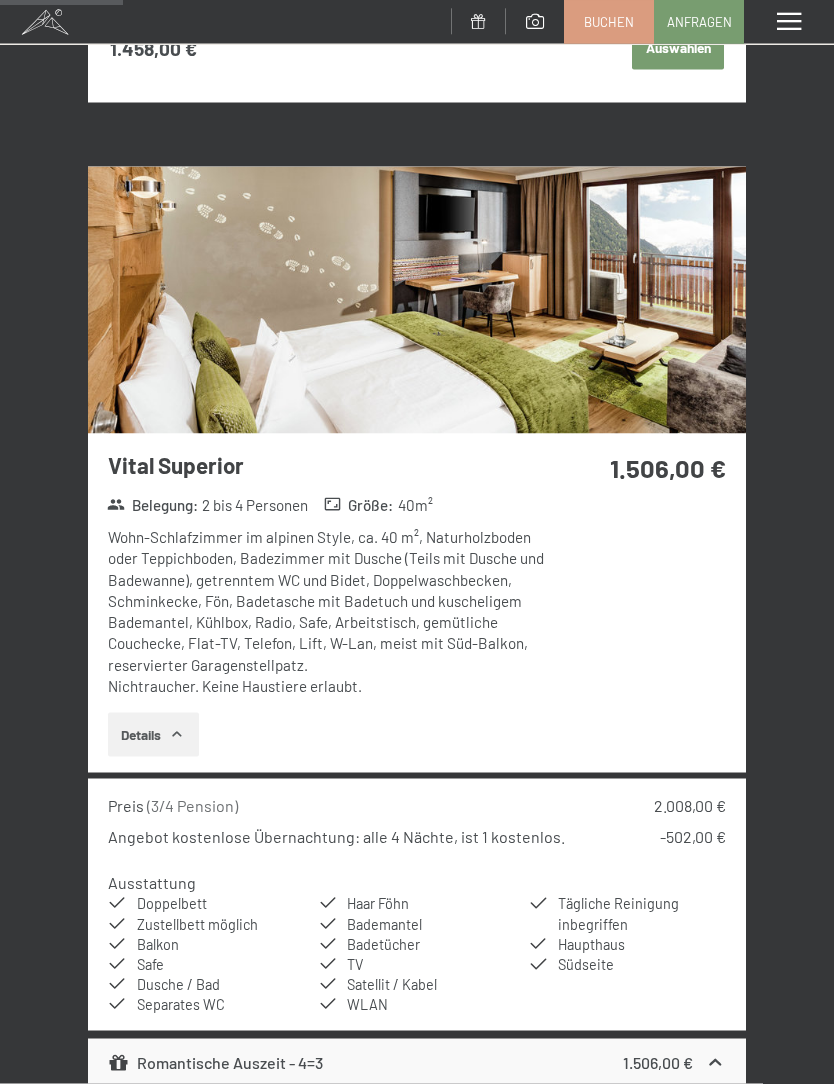 click on "Details" at bounding box center [153, 735] 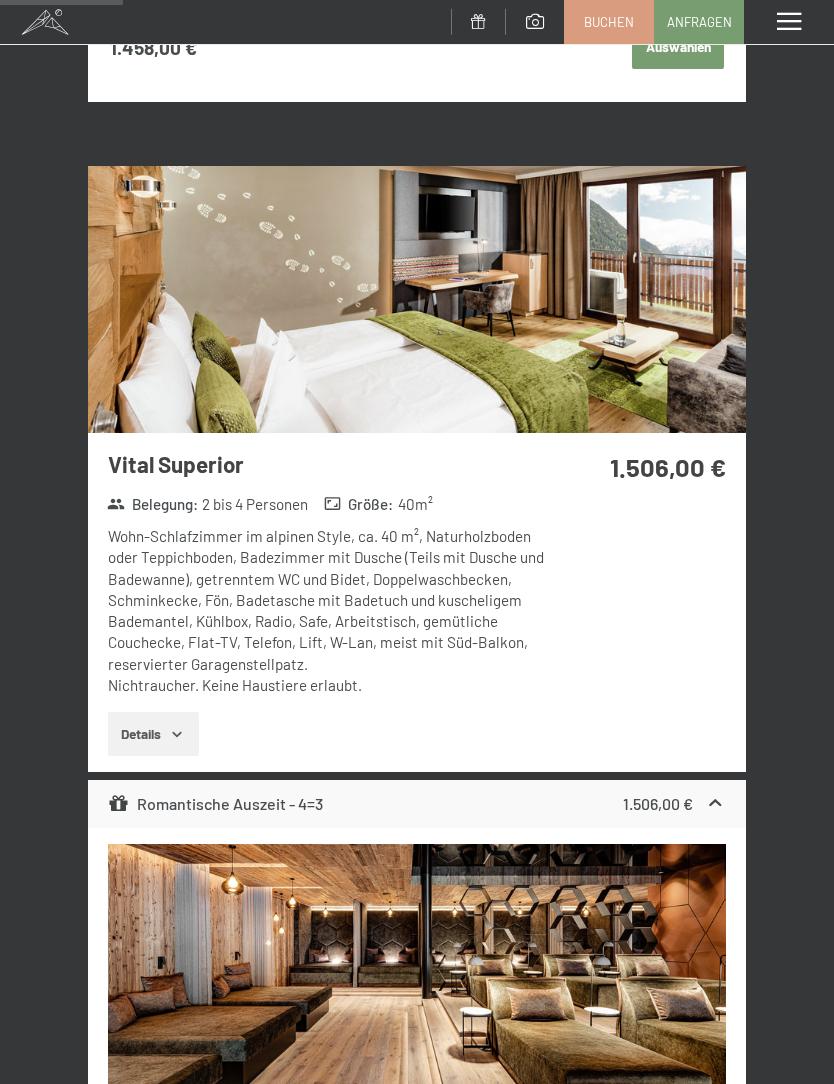 click on "Details" at bounding box center (153, 734) 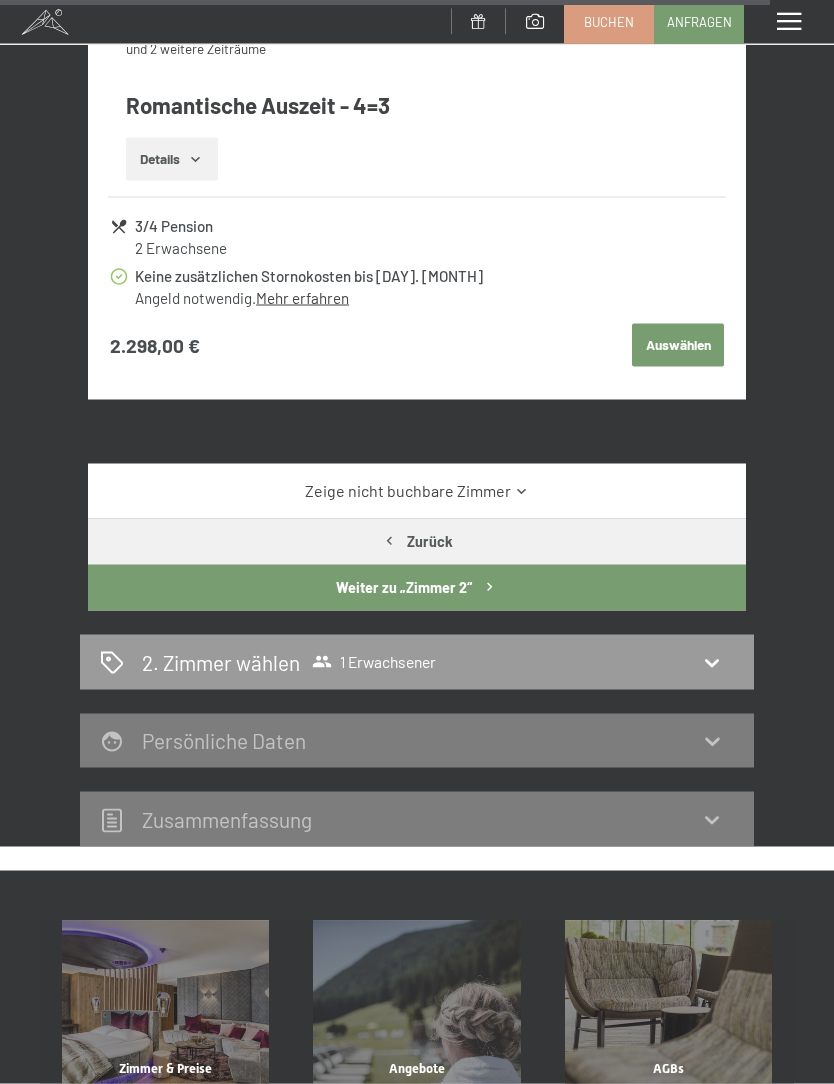 scroll, scrollTop: 10840, scrollLeft: 0, axis: vertical 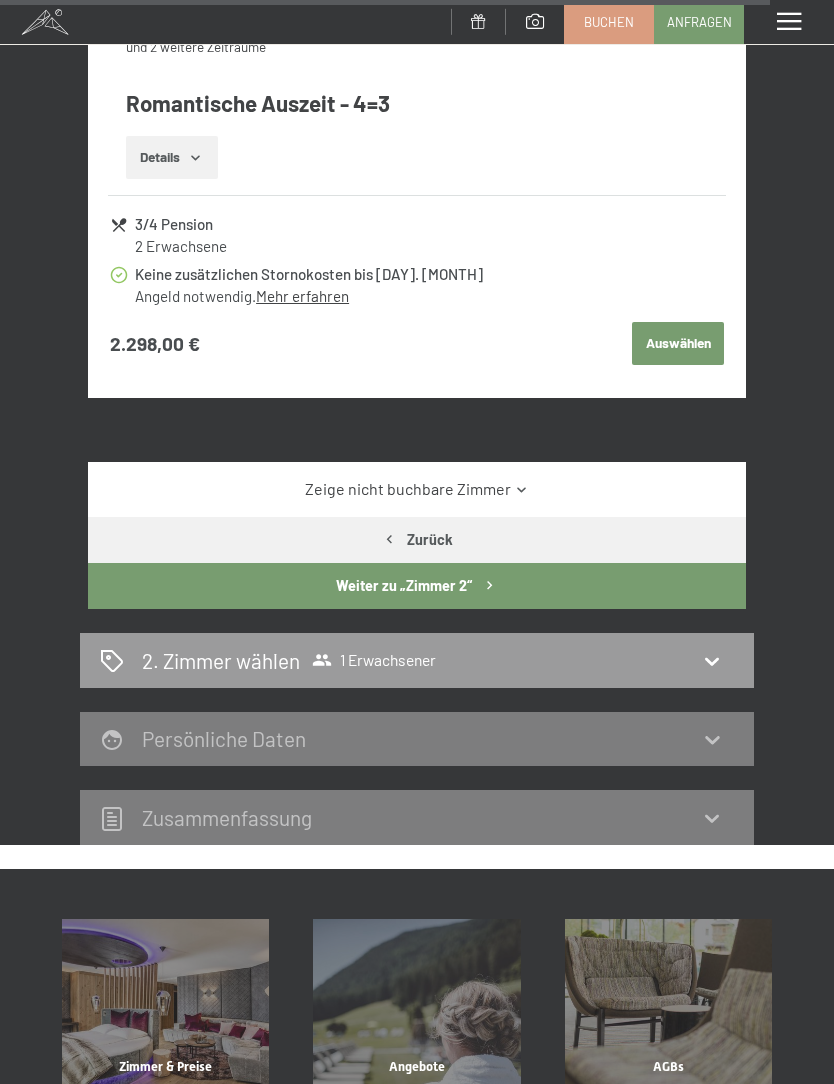 click 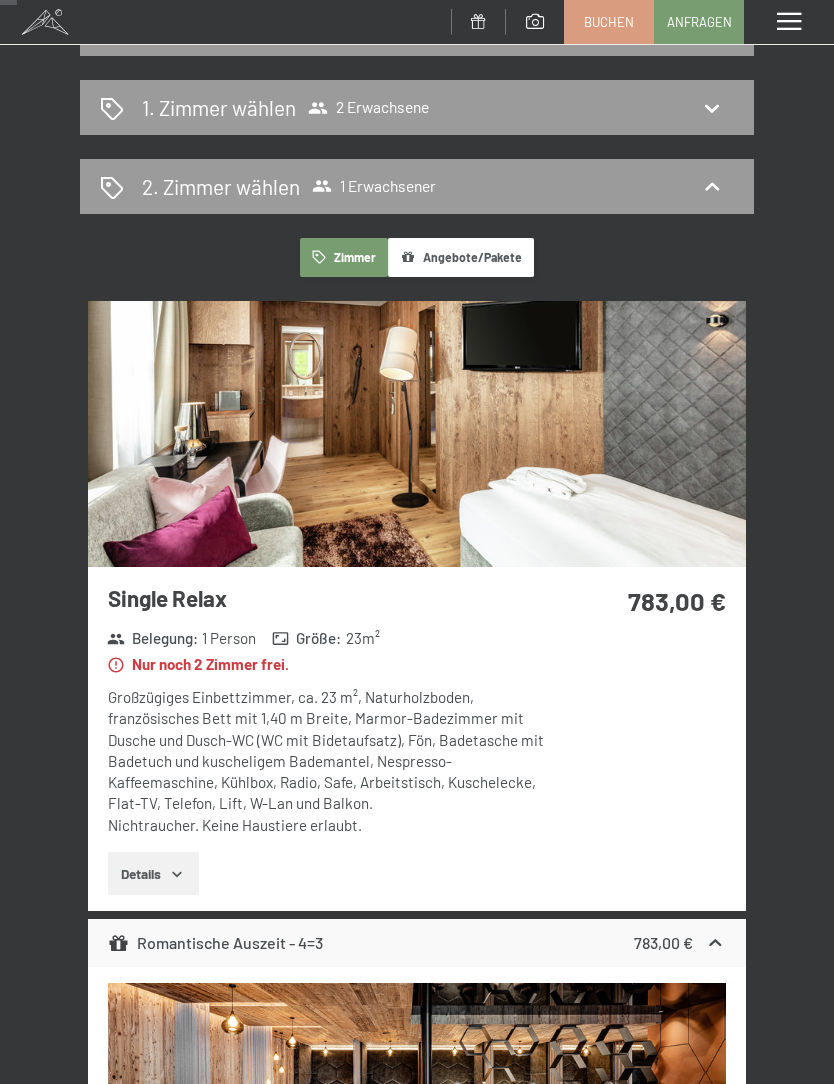 click on "1.458,00 €" at bounding box center [647, 546] 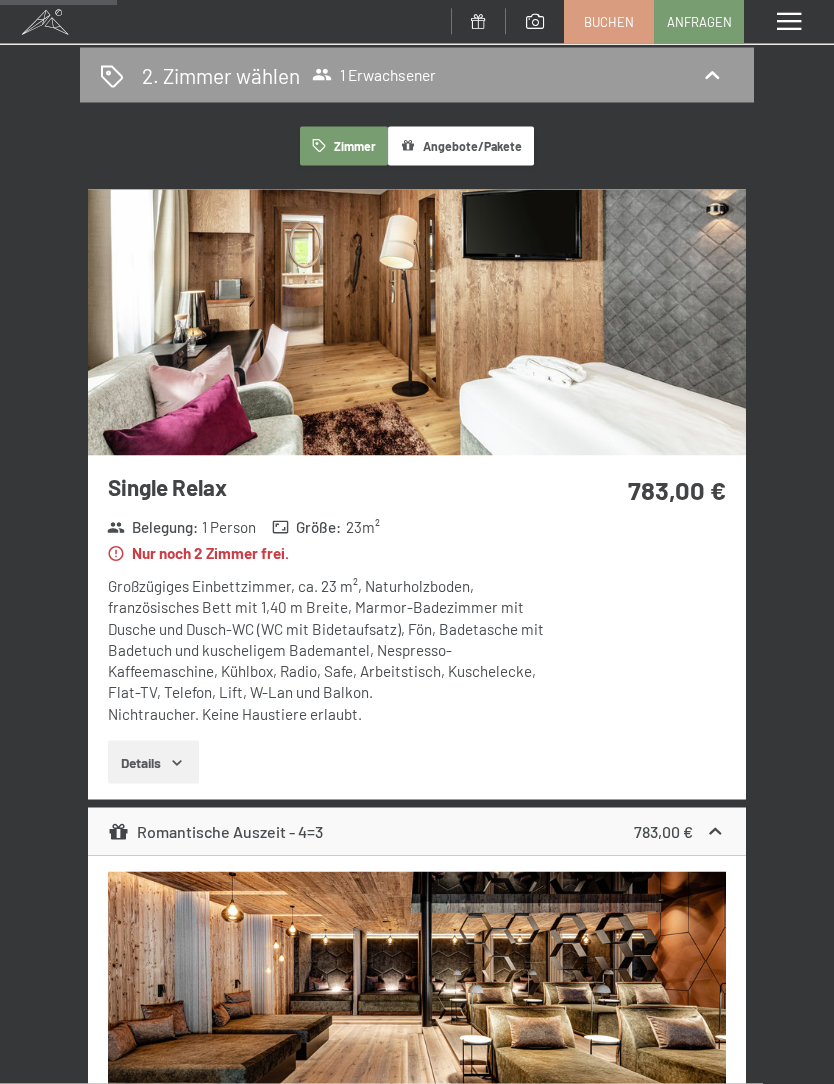 scroll, scrollTop: 343, scrollLeft: 0, axis: vertical 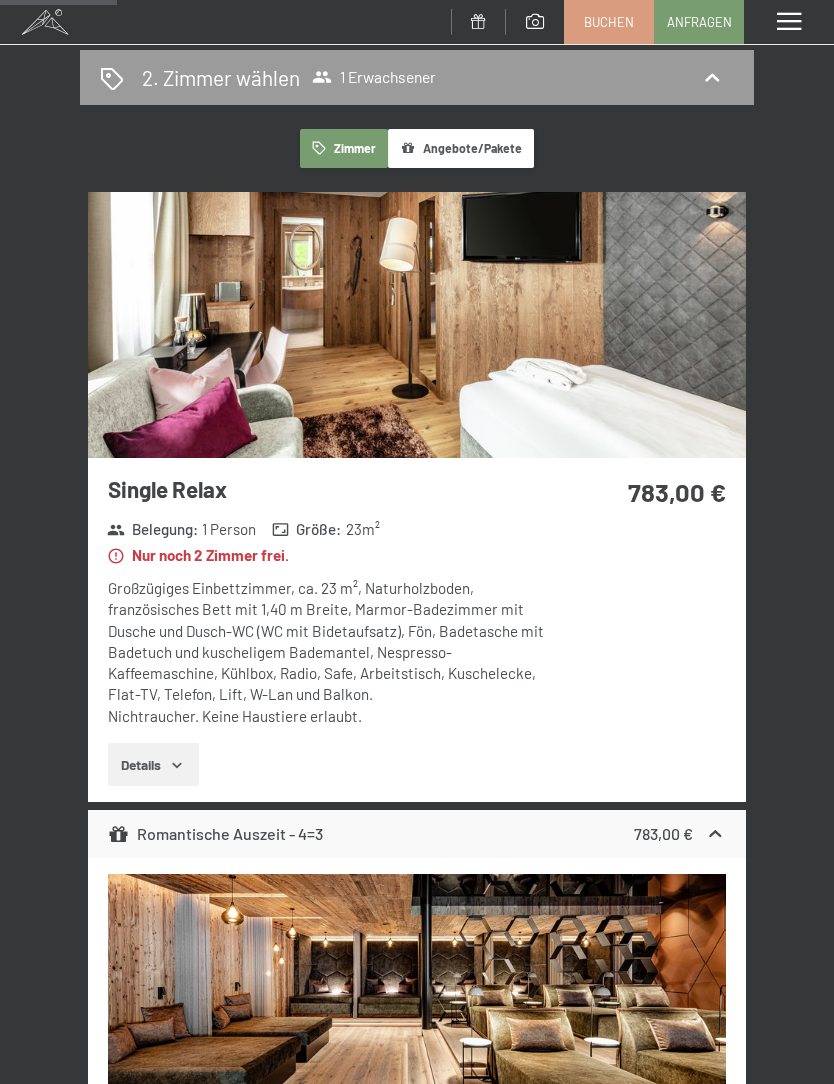 click 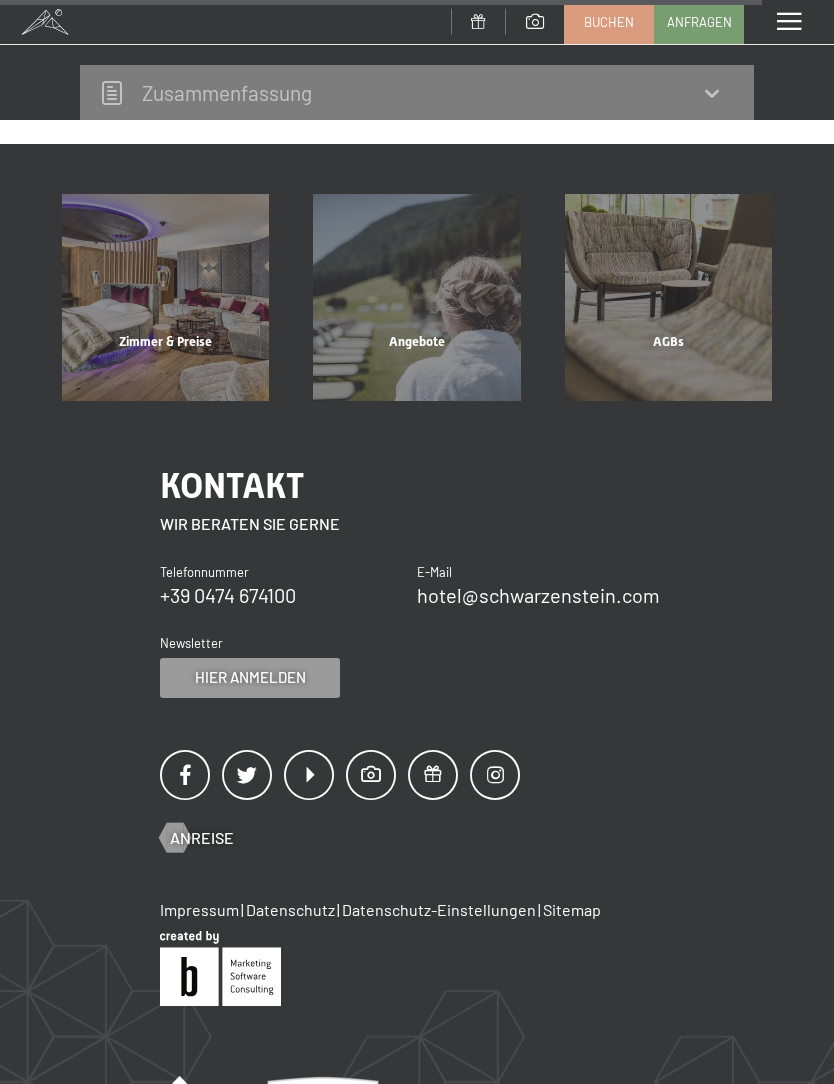 scroll, scrollTop: 2389, scrollLeft: 0, axis: vertical 